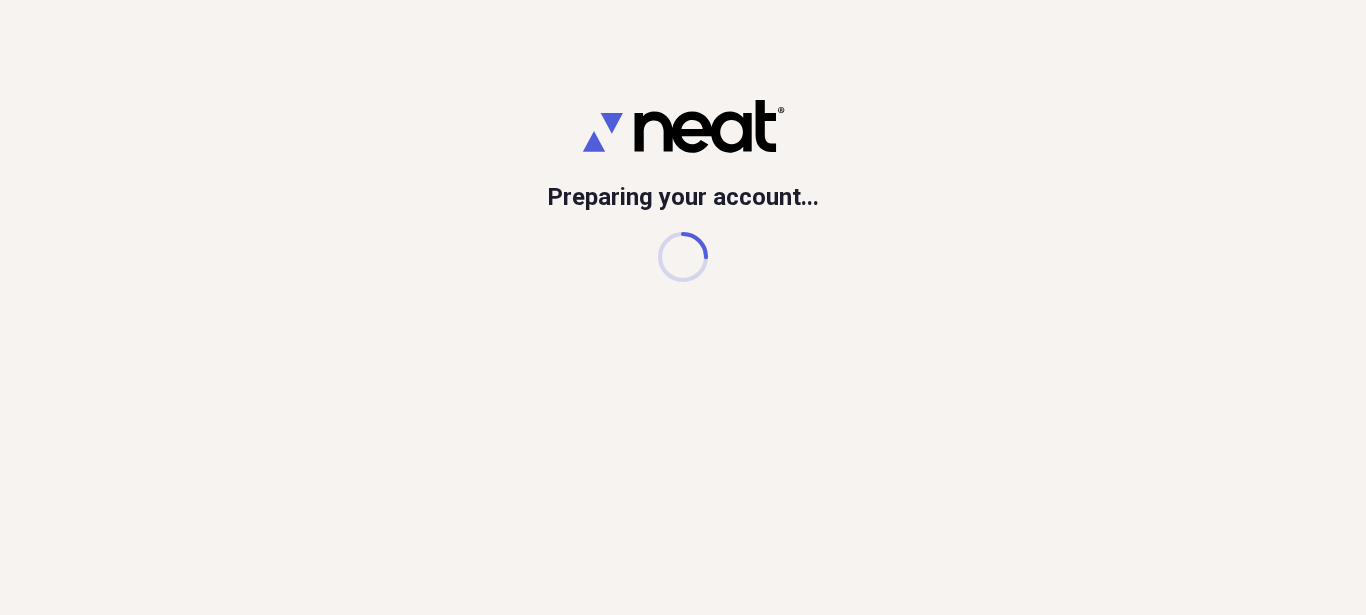 scroll, scrollTop: 0, scrollLeft: 0, axis: both 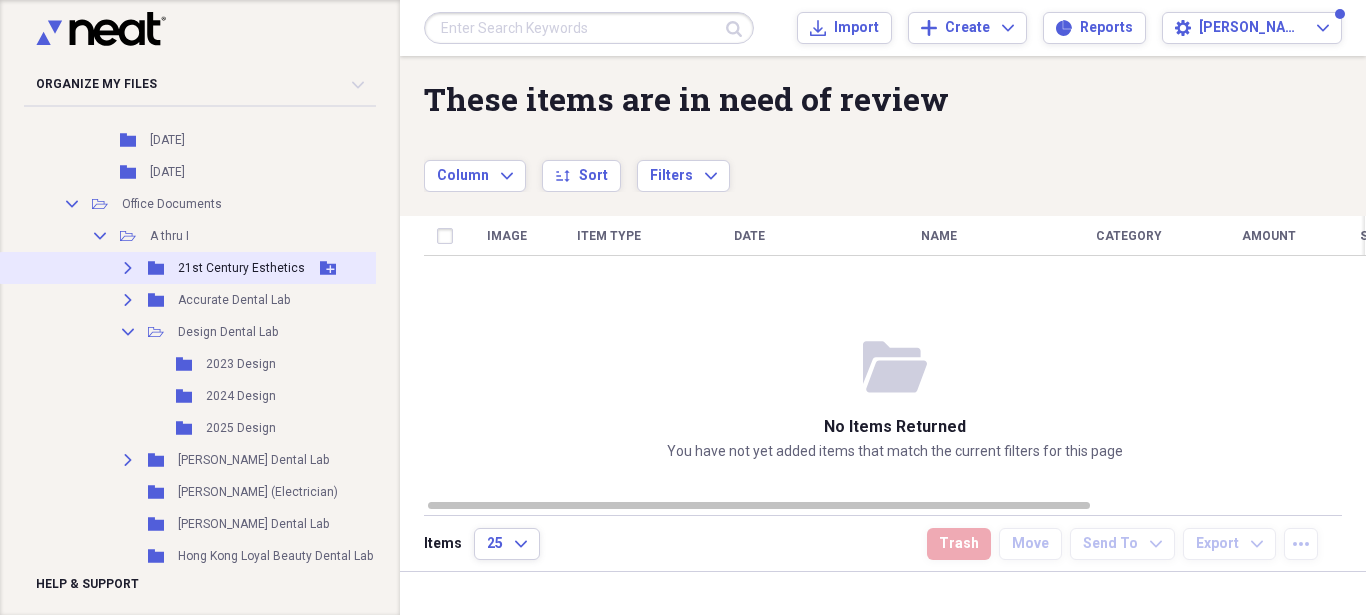 click on "Expand" 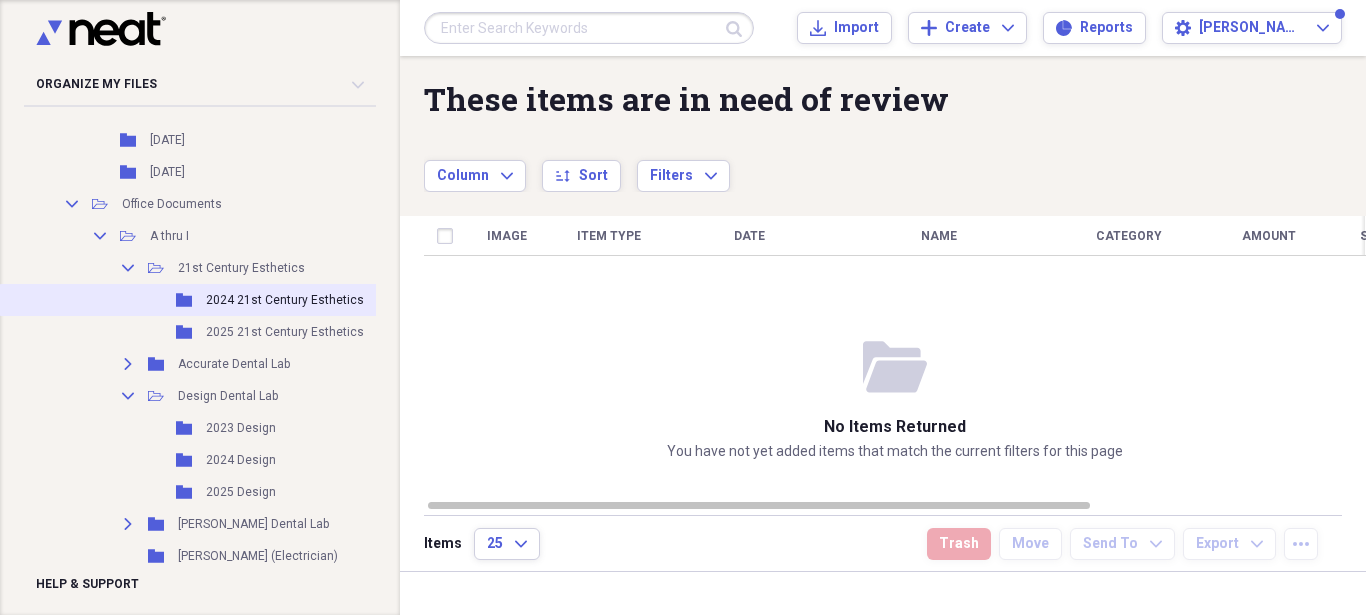 click on "2025 21st Century Esthetics" at bounding box center [285, 332] 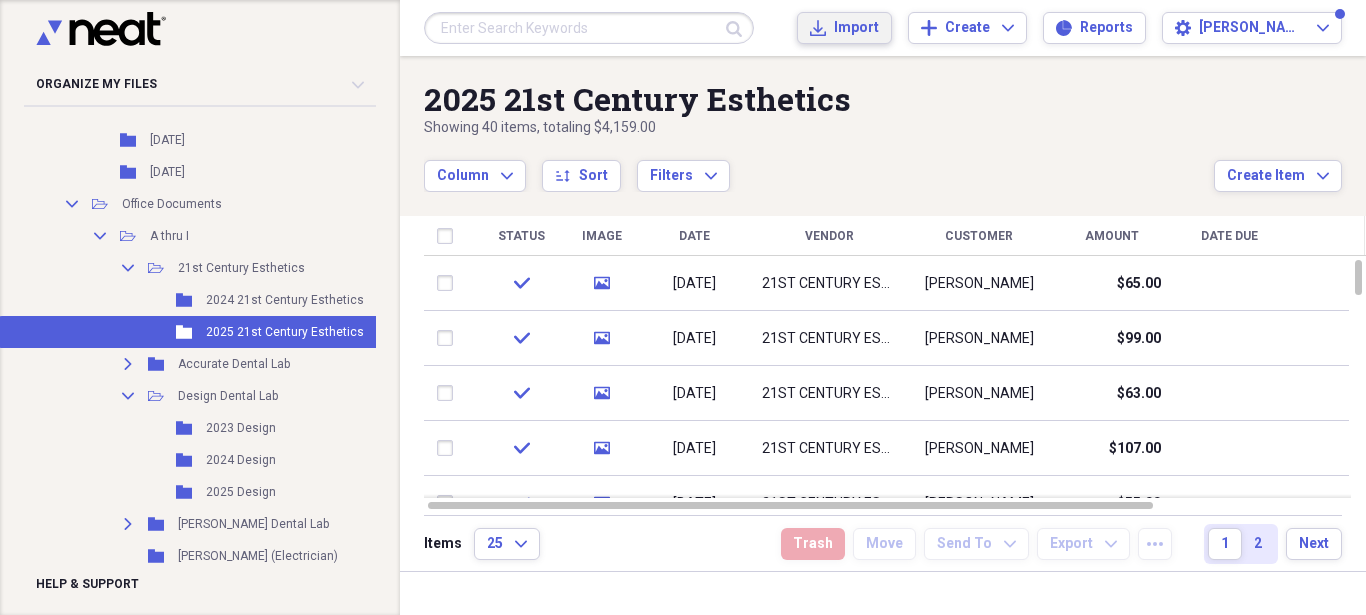 click on "Import Import" at bounding box center (844, 28) 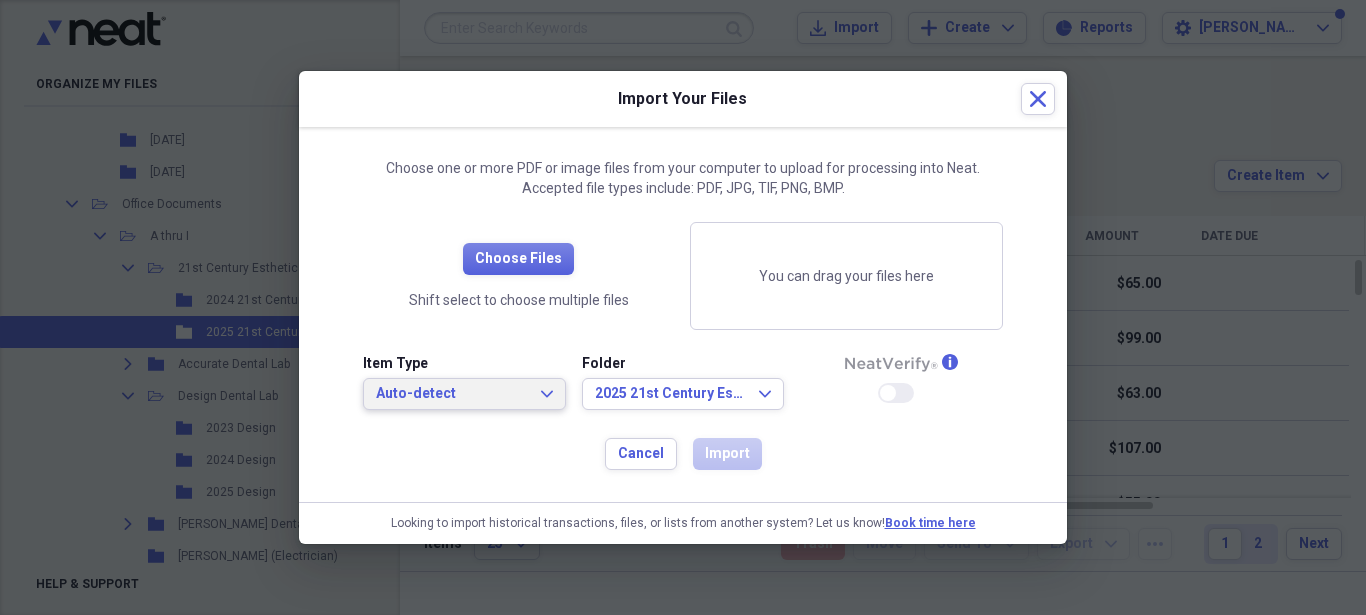 click on "Expand" 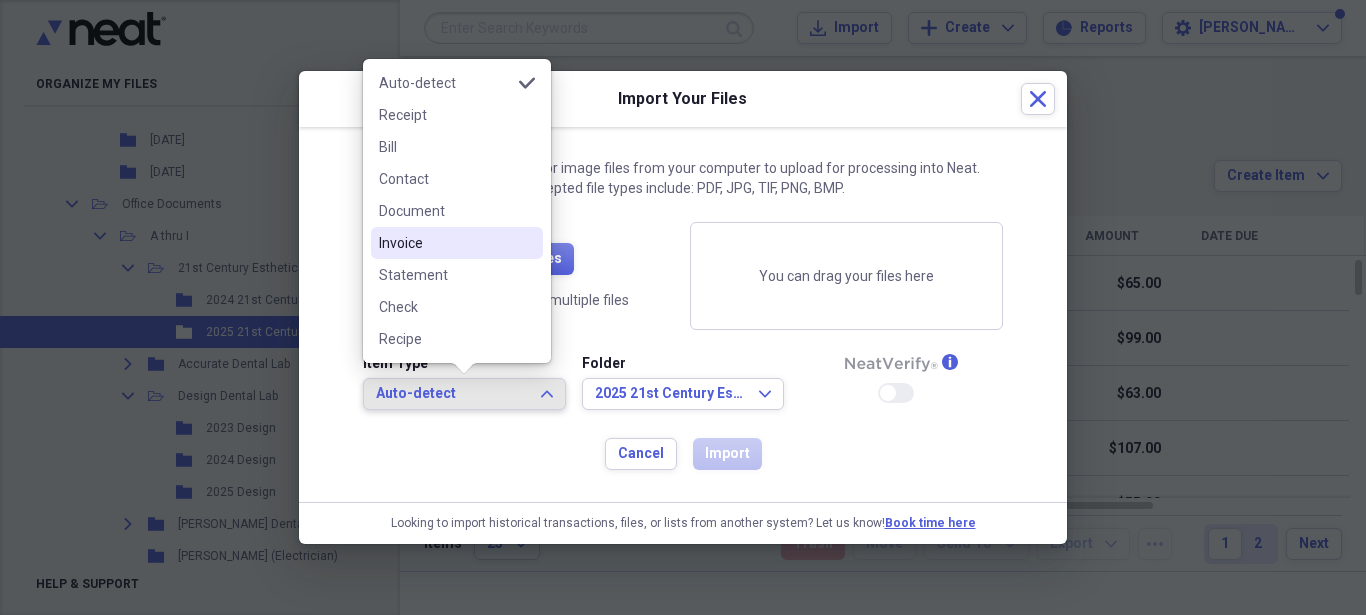 click on "Invoice" at bounding box center (457, 243) 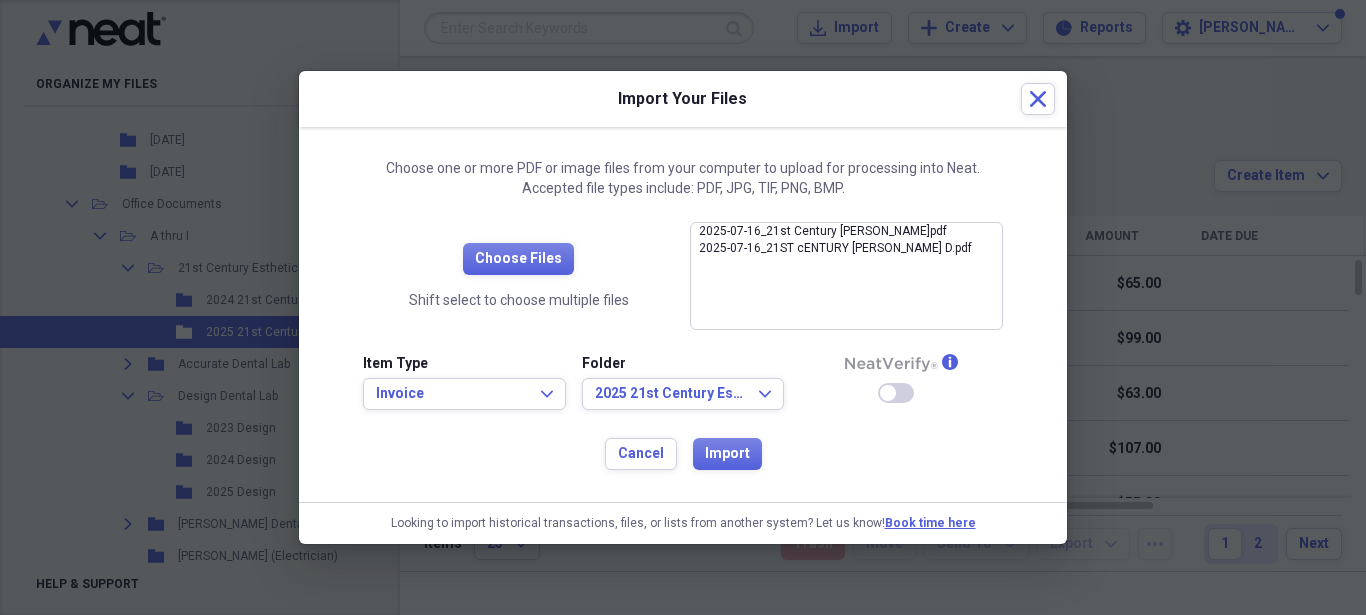 click on "Choose Files Shift select to choose multiple files 2025-07-16_21st Century [PERSON_NAME]pdf close 2025-07-16_21ST cENTURY [PERSON_NAME] D.pdf close Item Type Invoice Expand Folder 2025 21st Century Esthetics Expand info Enable Neat Verify Cancel Import" at bounding box center (683, 346) 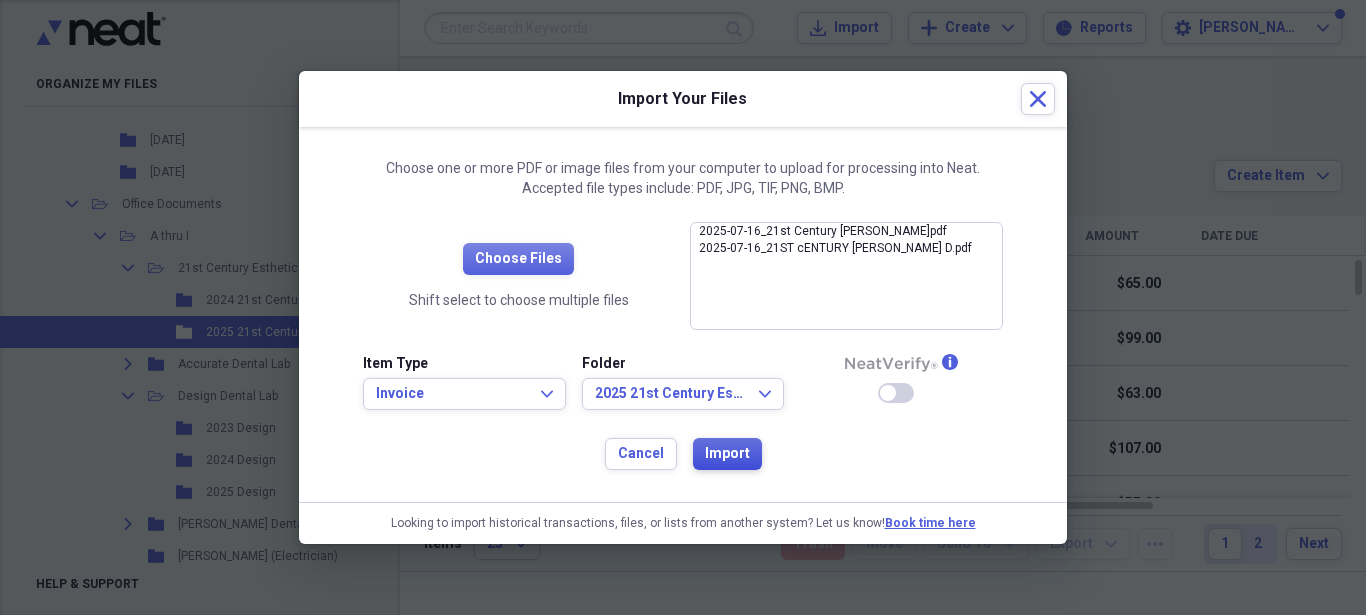 click on "Import" at bounding box center [727, 454] 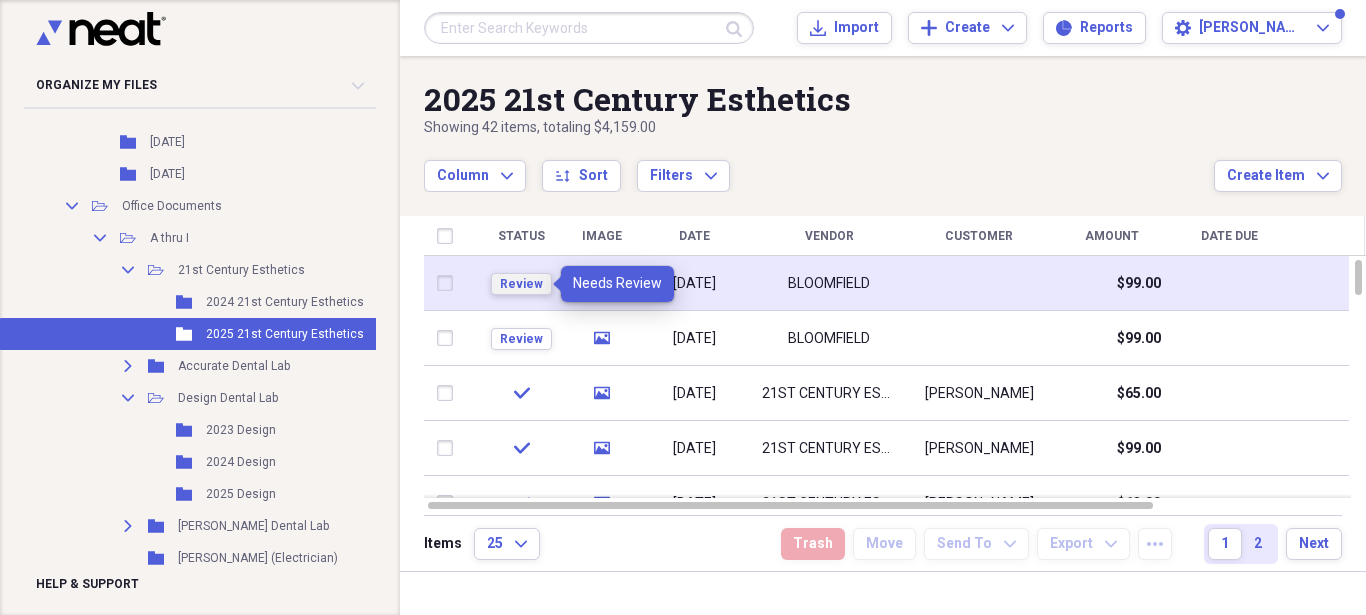click on "Review" at bounding box center [521, 284] 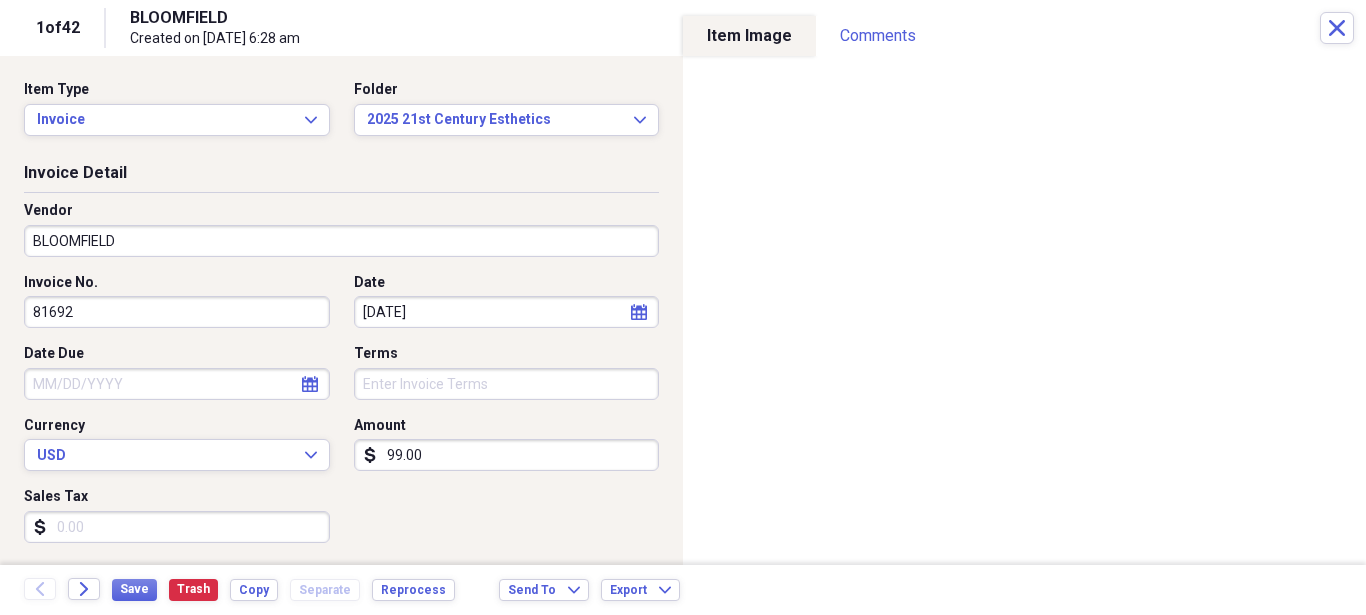click on "BLOOMFIELD" at bounding box center [341, 241] 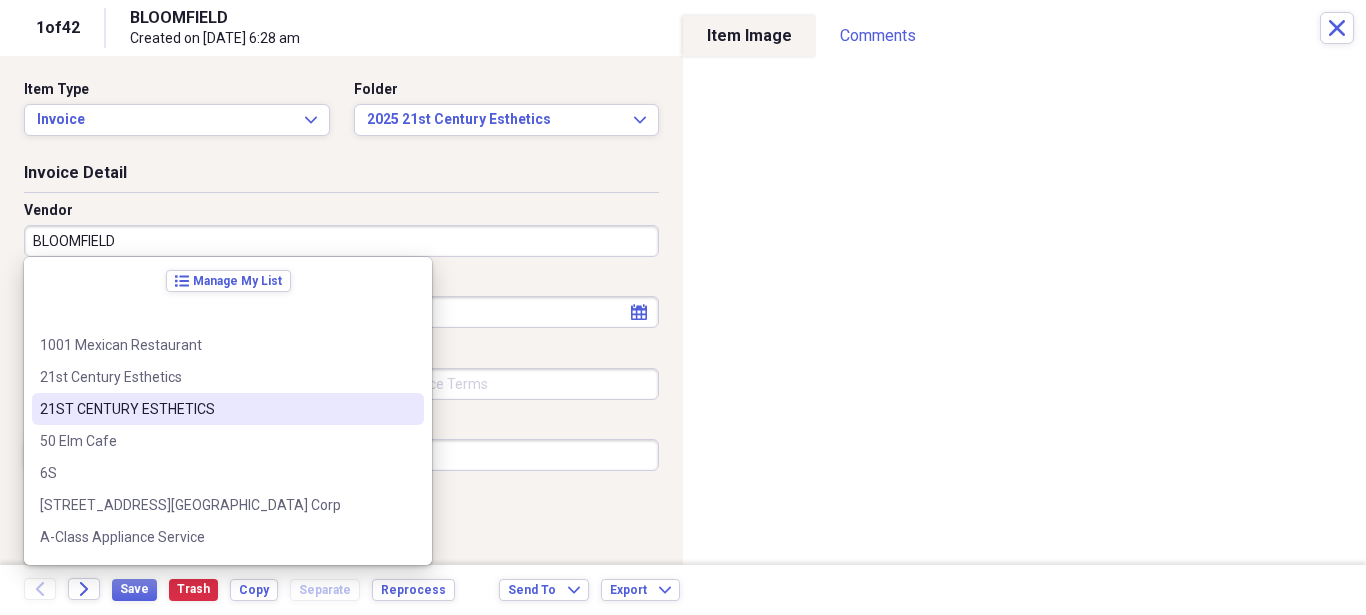 click on "21ST CENTURY ESTHETICS" at bounding box center (228, 409) 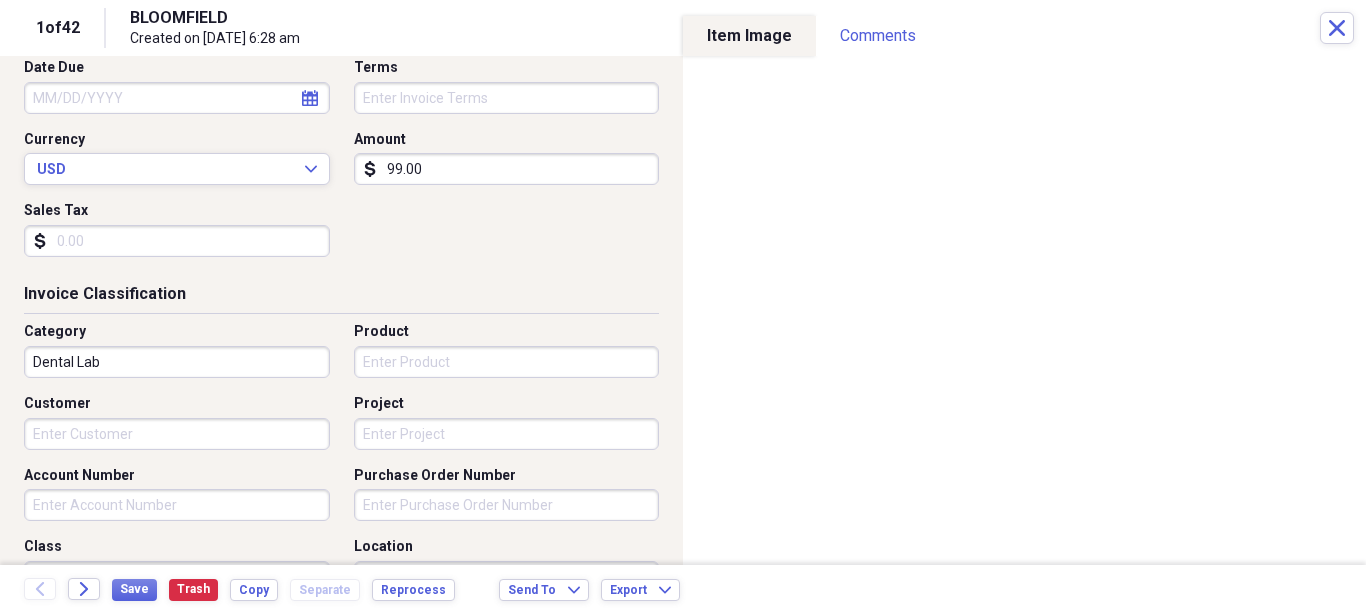 scroll, scrollTop: 342, scrollLeft: 0, axis: vertical 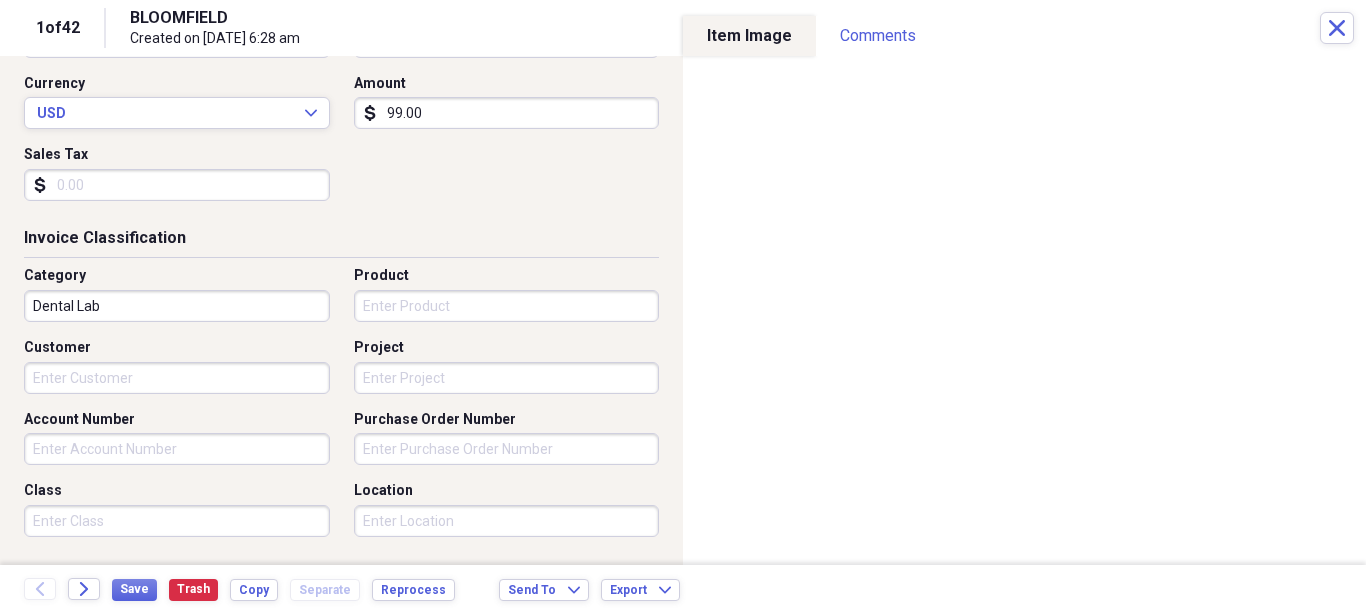 click on "Customer" at bounding box center (177, 378) 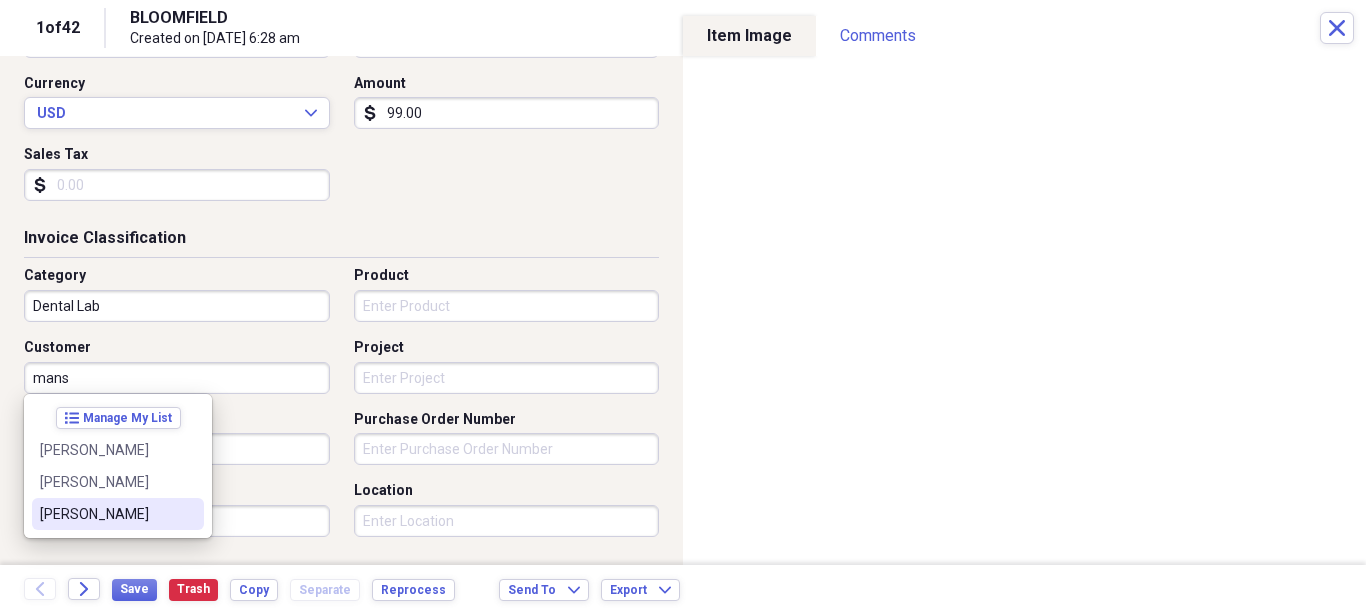 click on "[PERSON_NAME]" at bounding box center [106, 514] 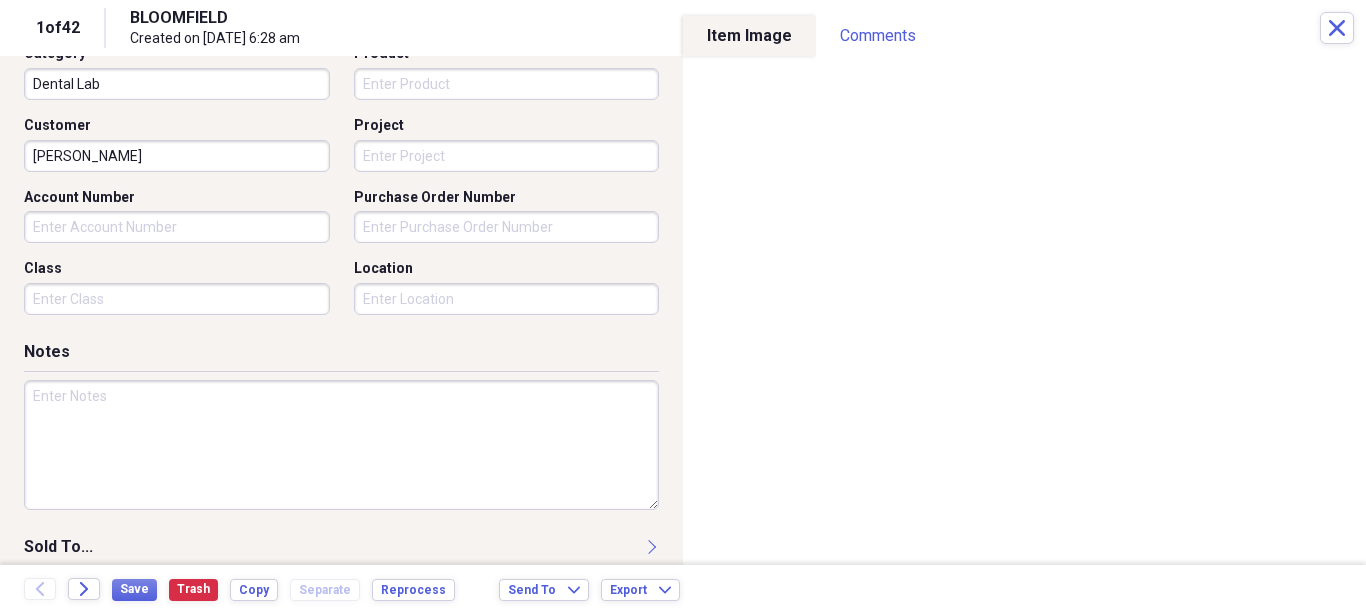 scroll, scrollTop: 570, scrollLeft: 0, axis: vertical 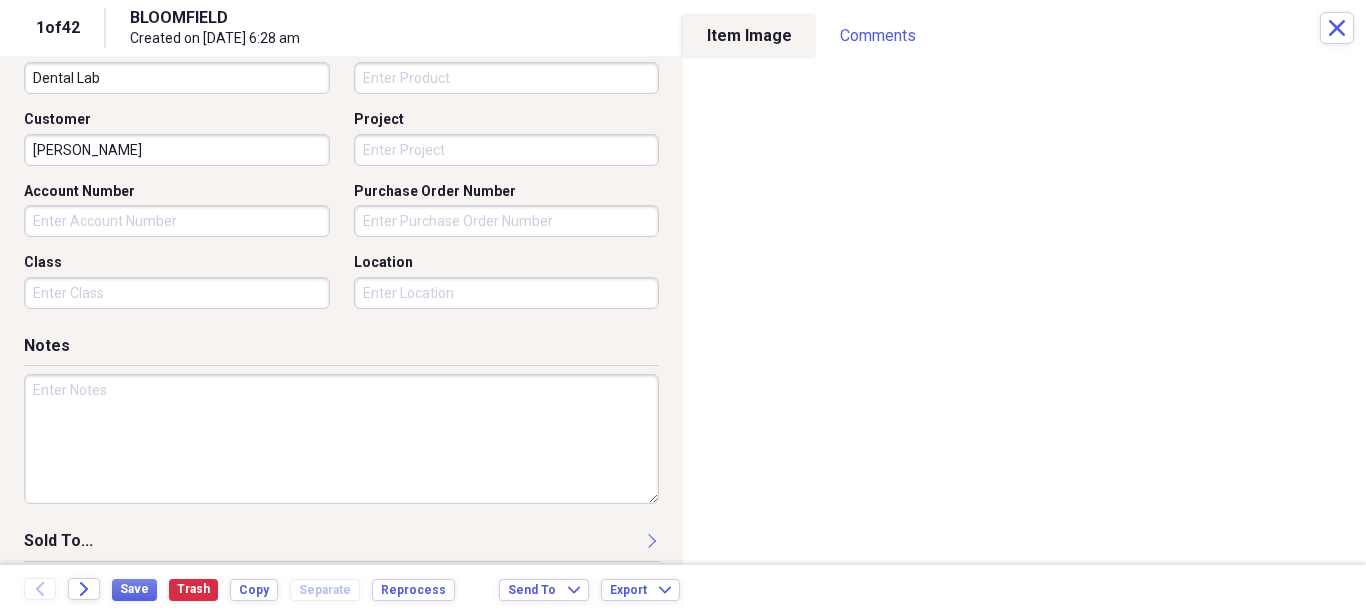 click at bounding box center (341, 439) 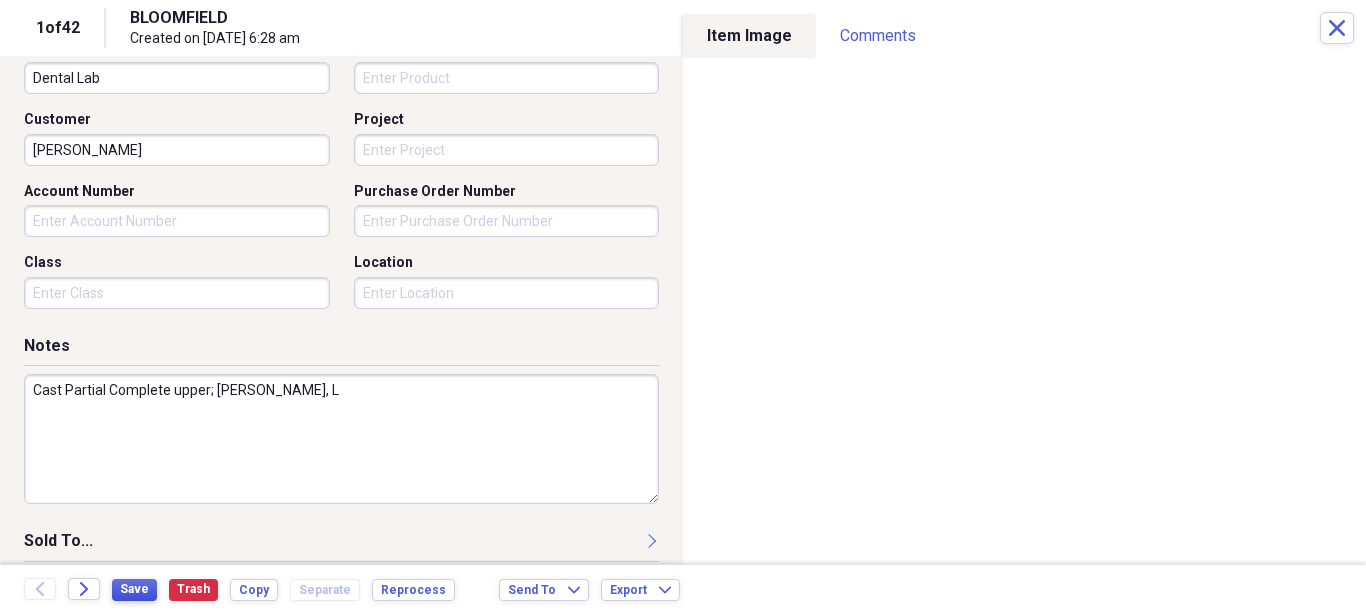 type on "Cast Partial Complete upper; [PERSON_NAME], L" 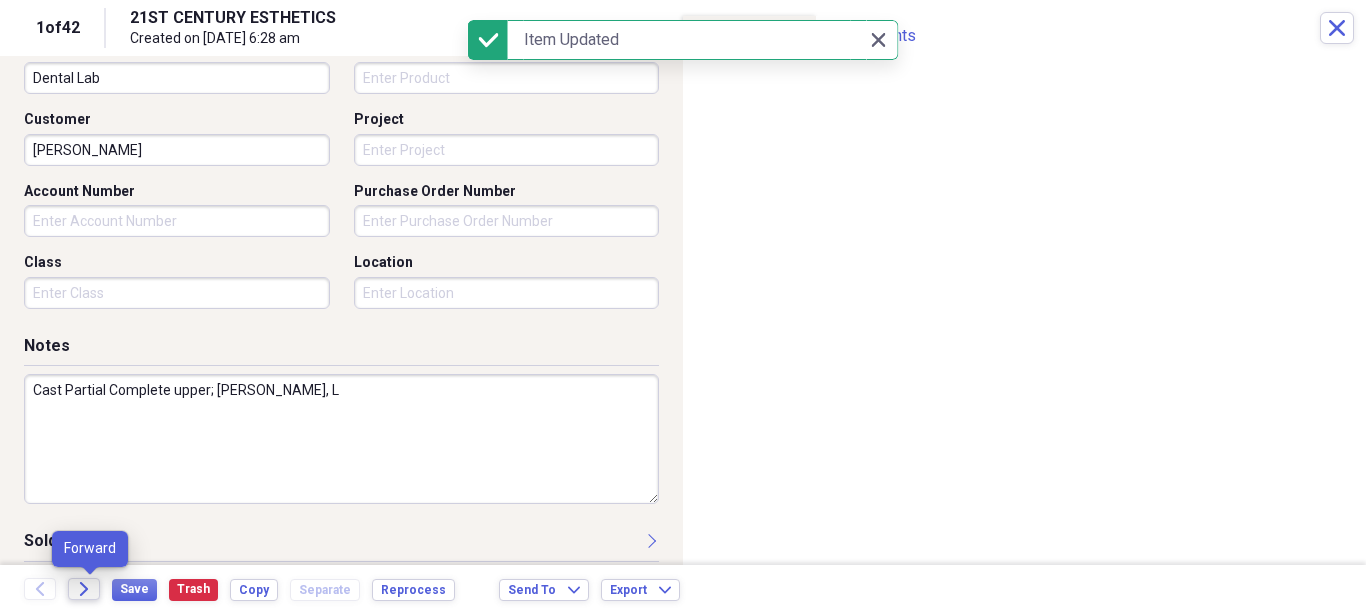 click on "Forward" at bounding box center (84, 589) 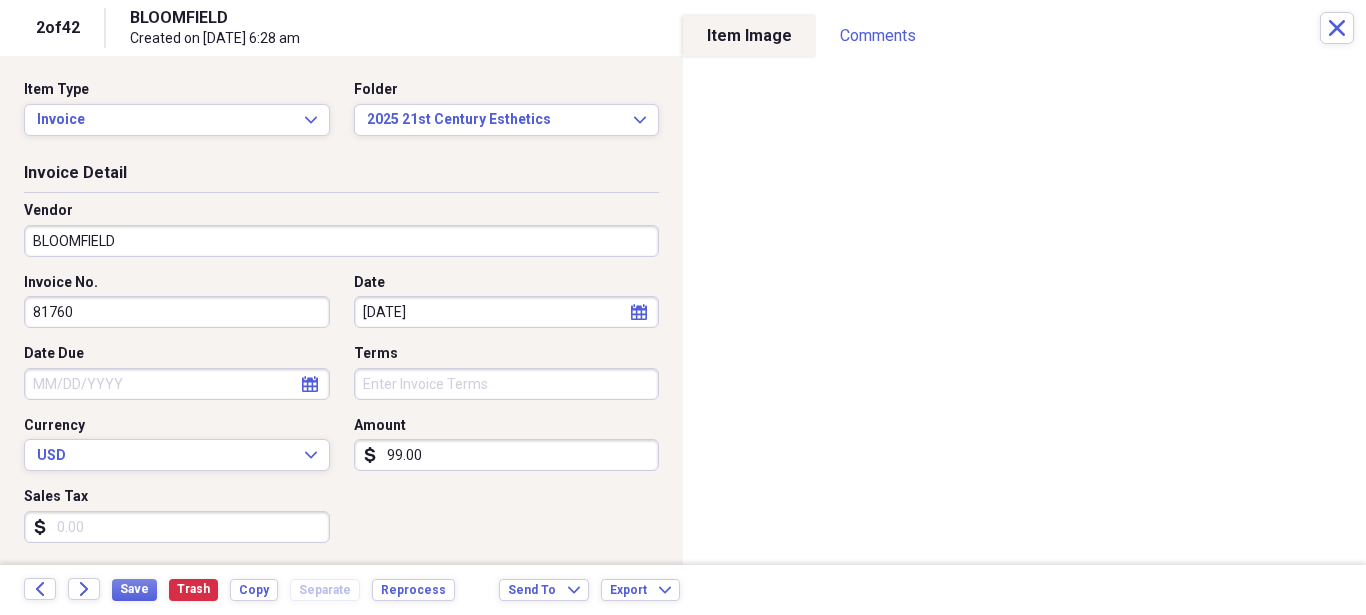click on "BLOOMFIELD" at bounding box center (341, 241) 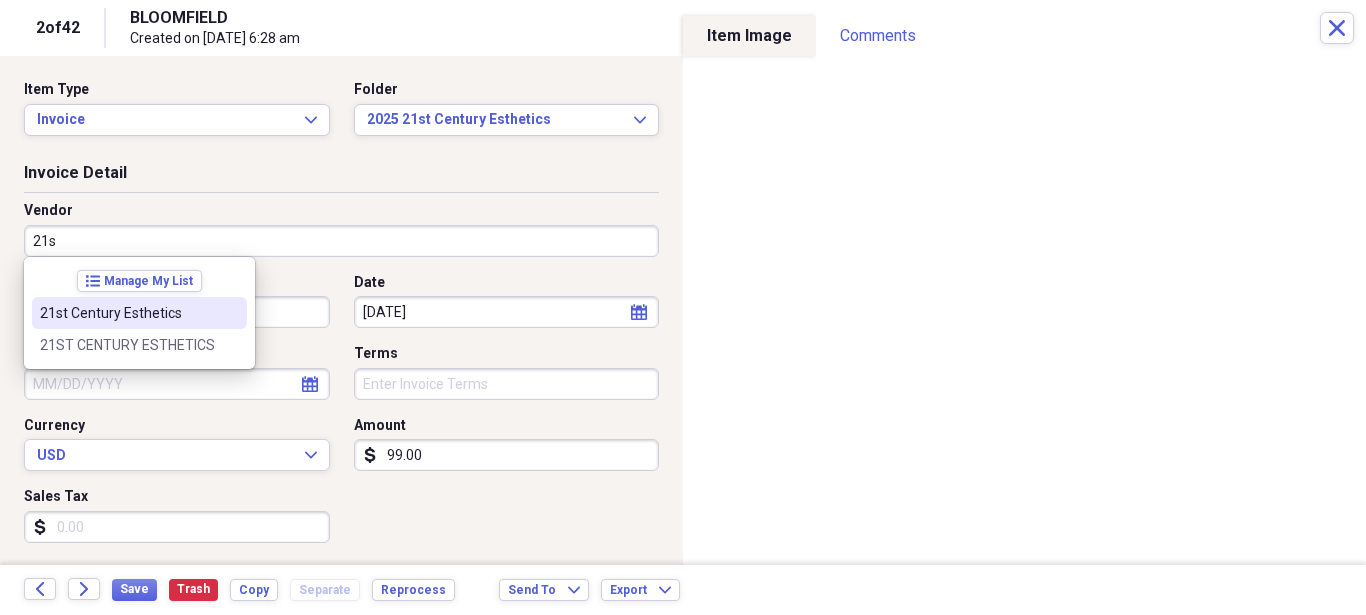 click on "21st Century Esthetics" at bounding box center (127, 313) 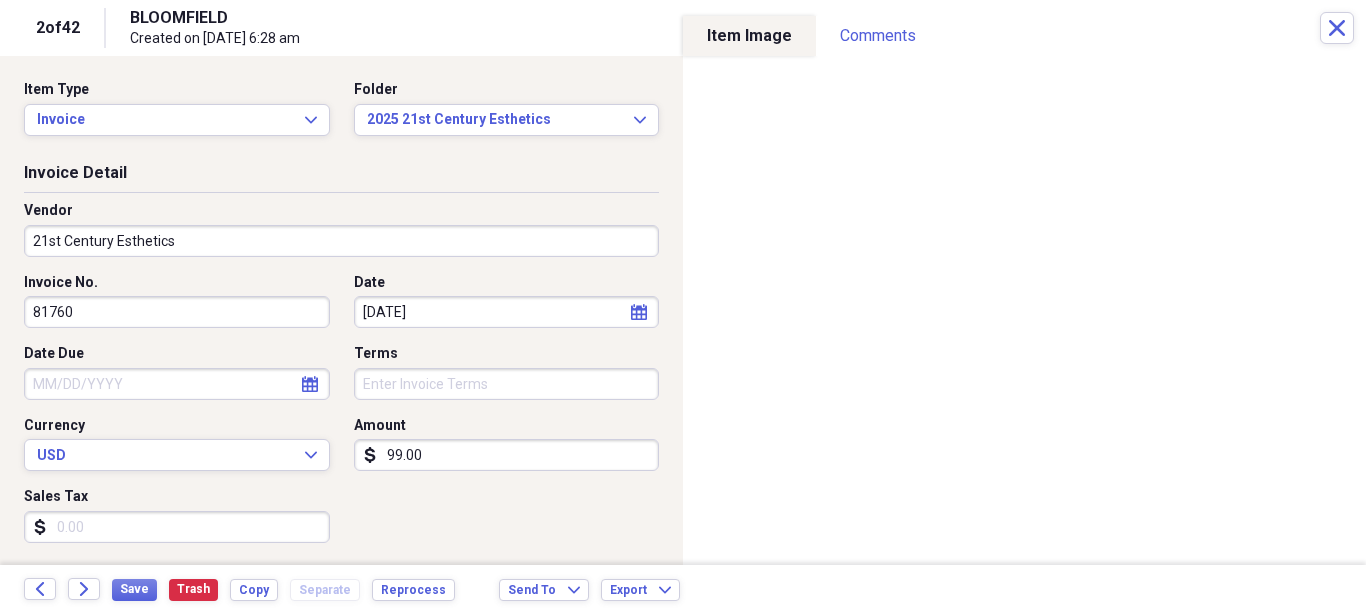 type on "dental lab" 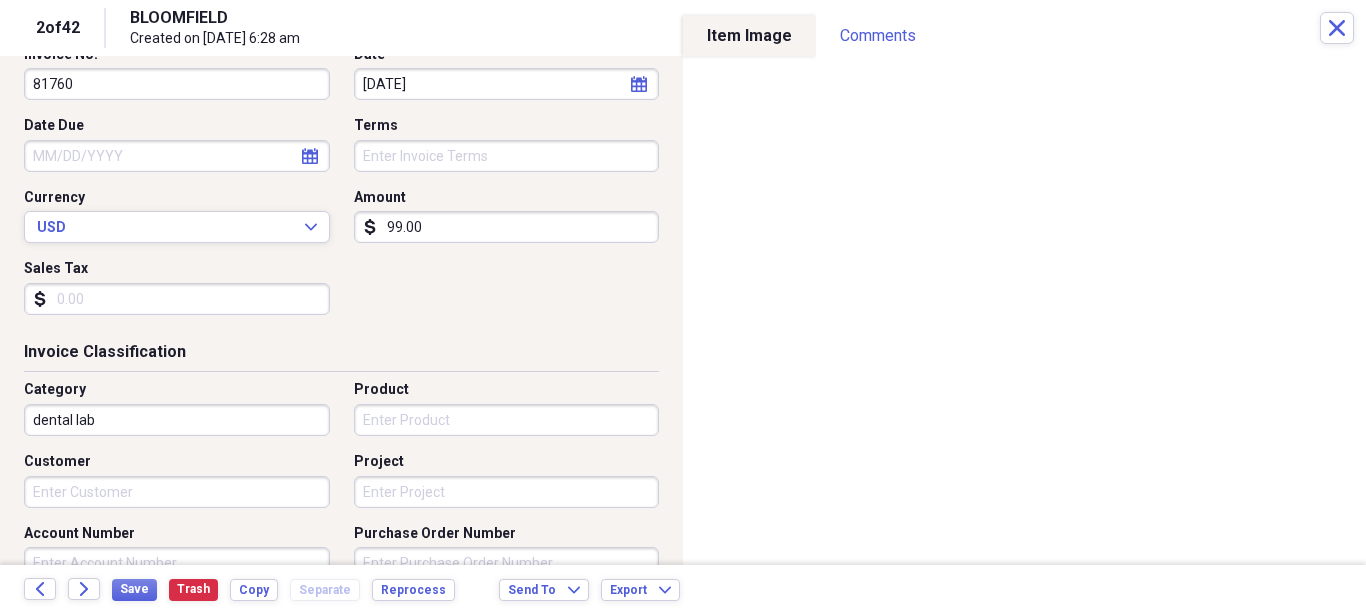 scroll, scrollTop: 342, scrollLeft: 0, axis: vertical 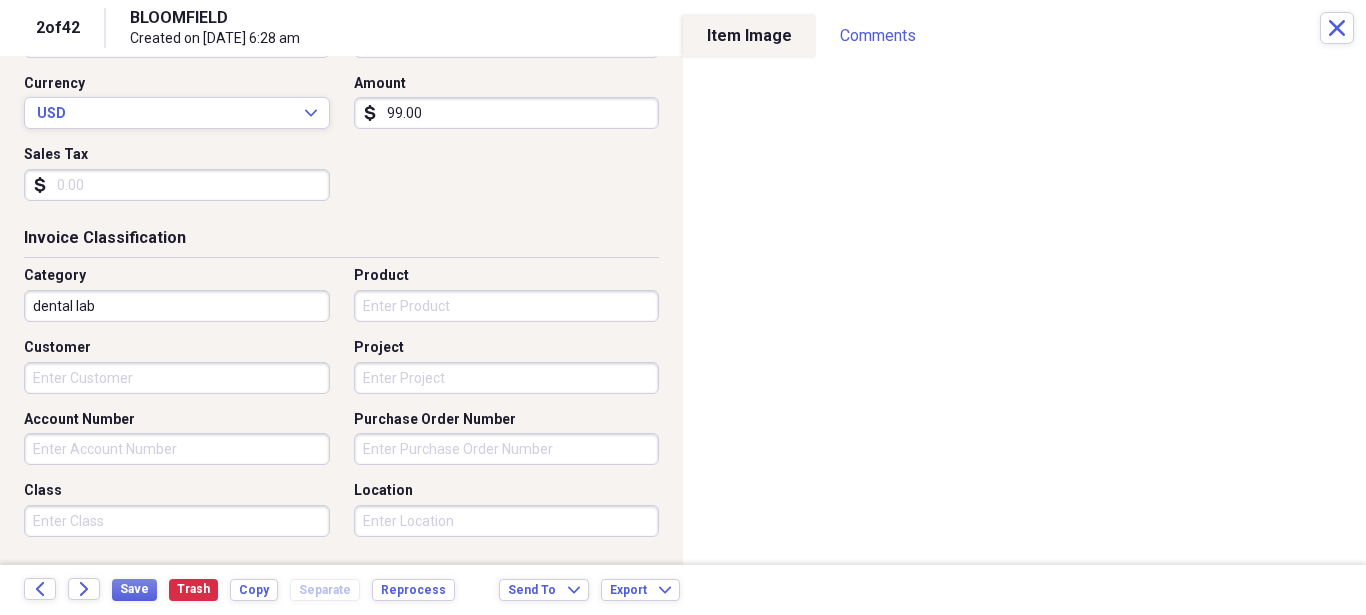 click on "Customer" at bounding box center [177, 378] 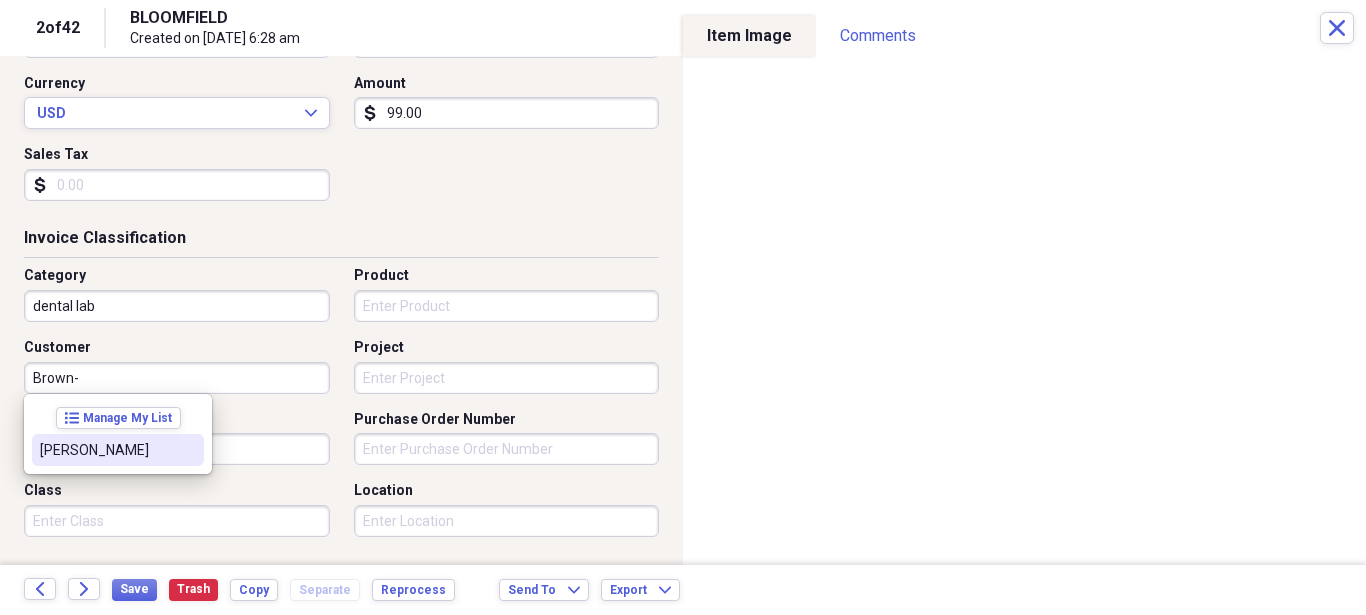click on "[PERSON_NAME]" at bounding box center (118, 450) 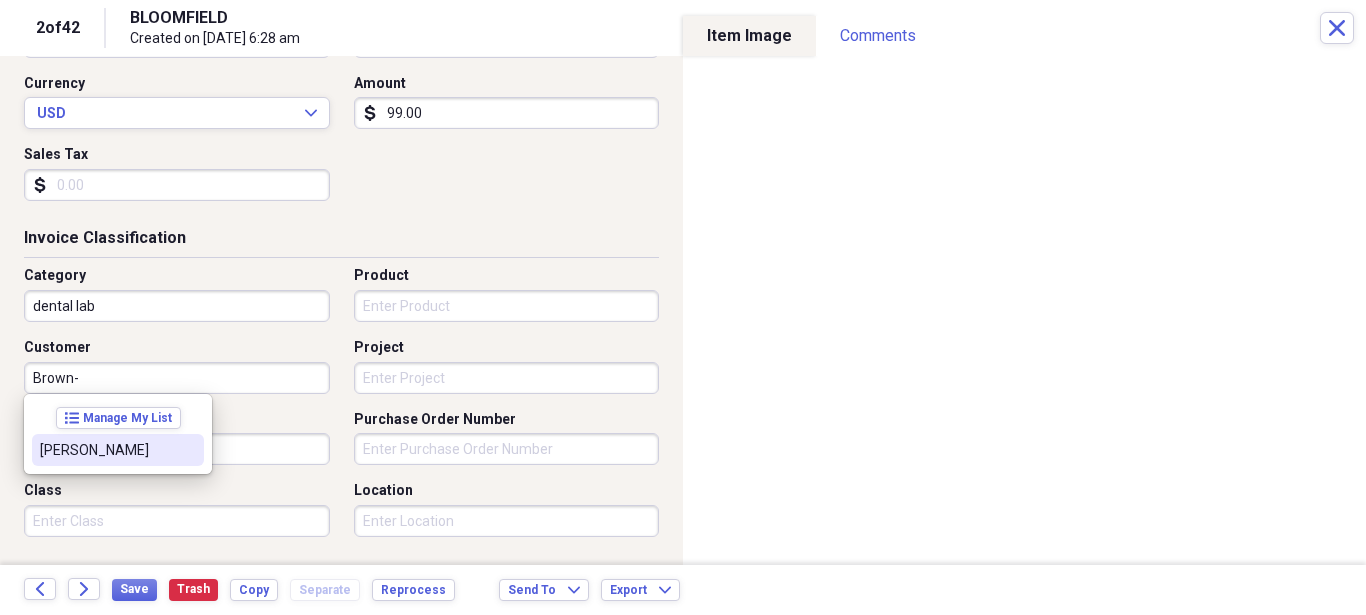 type on "[PERSON_NAME]" 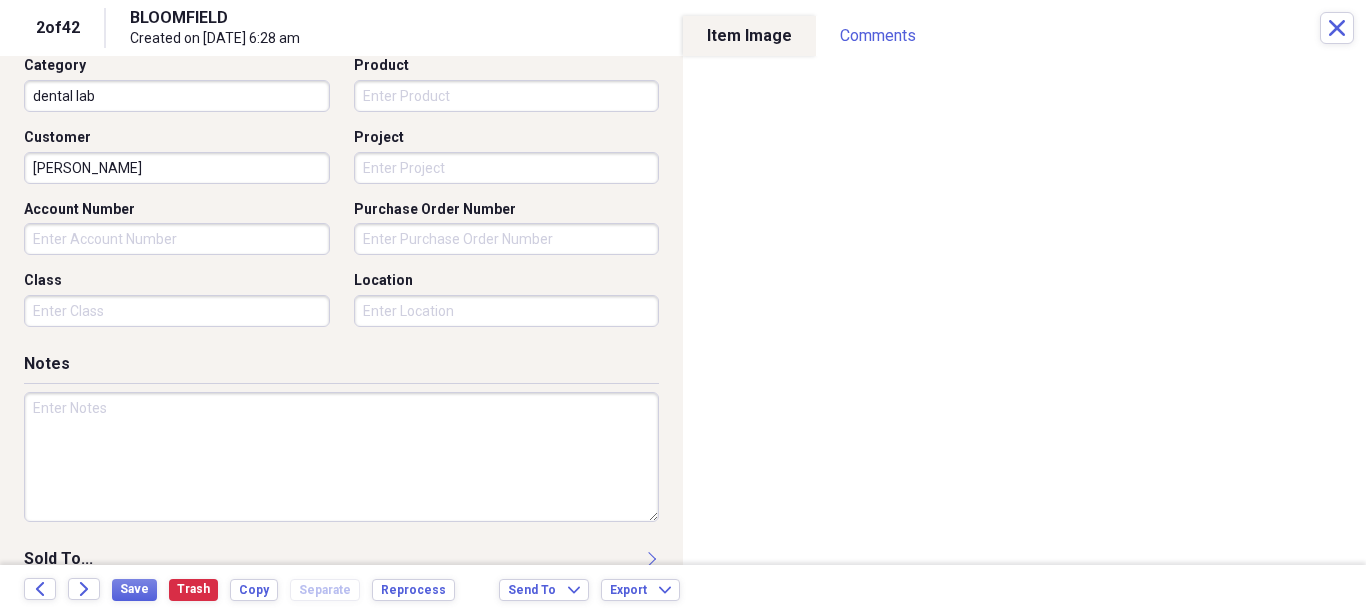scroll, scrollTop: 570, scrollLeft: 0, axis: vertical 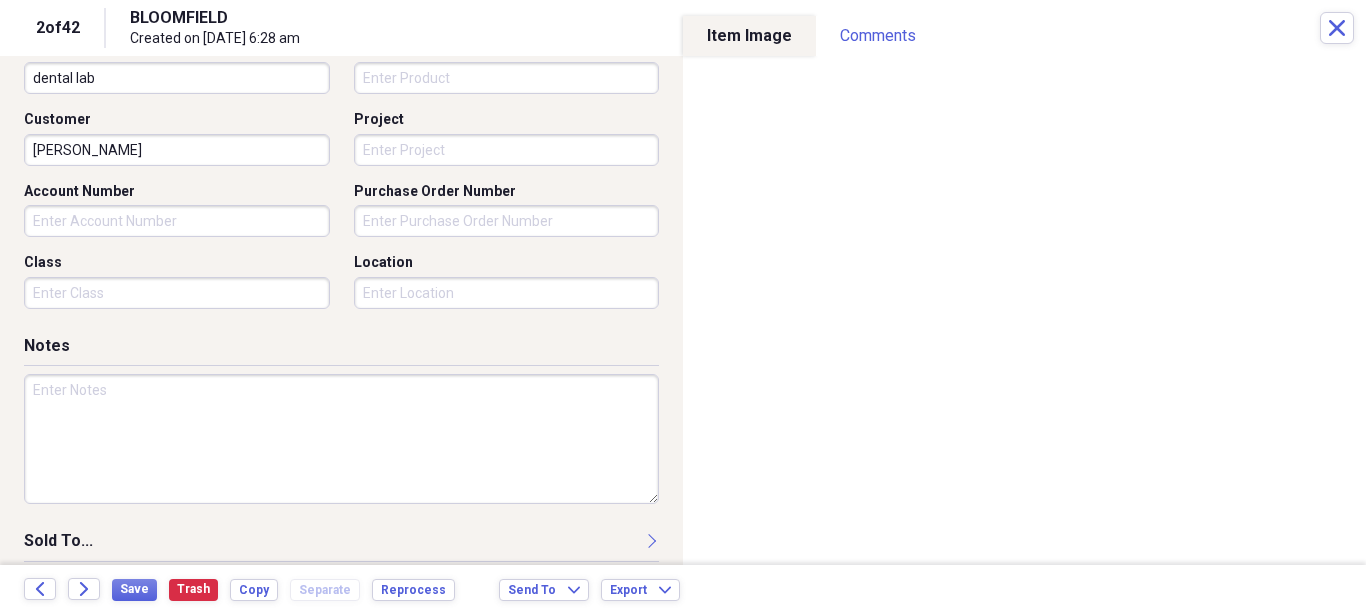 click at bounding box center [341, 439] 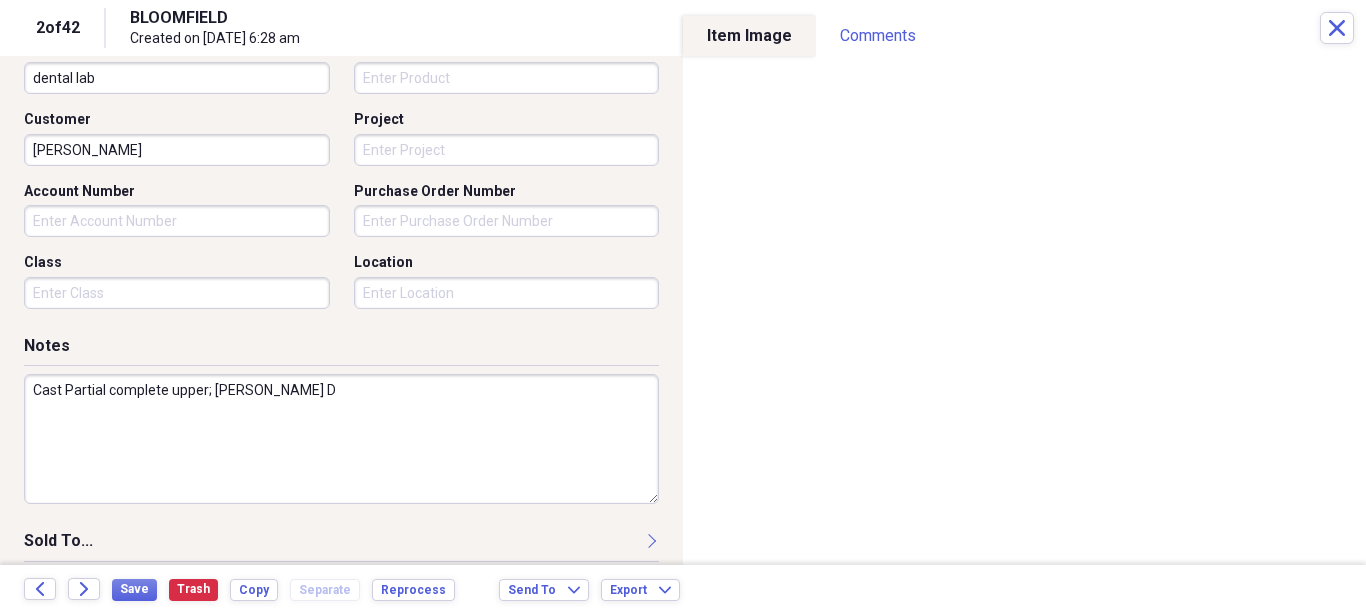 click on "Cast Partial complete upper; [PERSON_NAME] D" at bounding box center [341, 439] 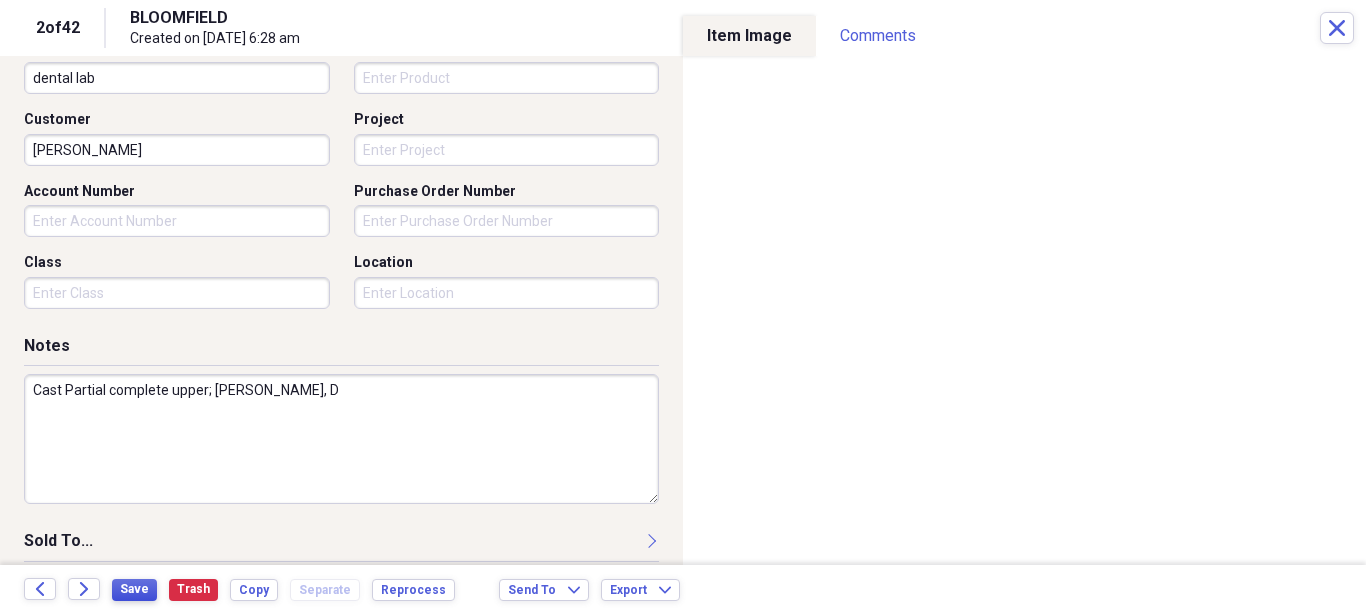 type on "Cast Partial complete upper; [PERSON_NAME], D" 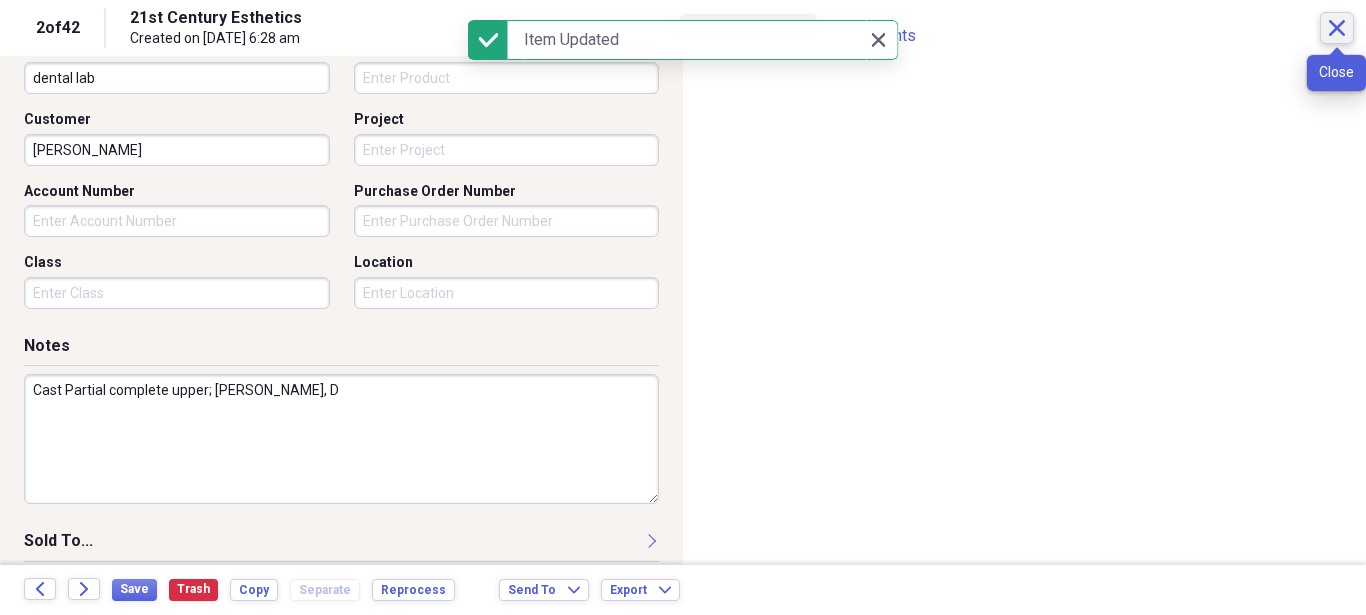 click on "Close" 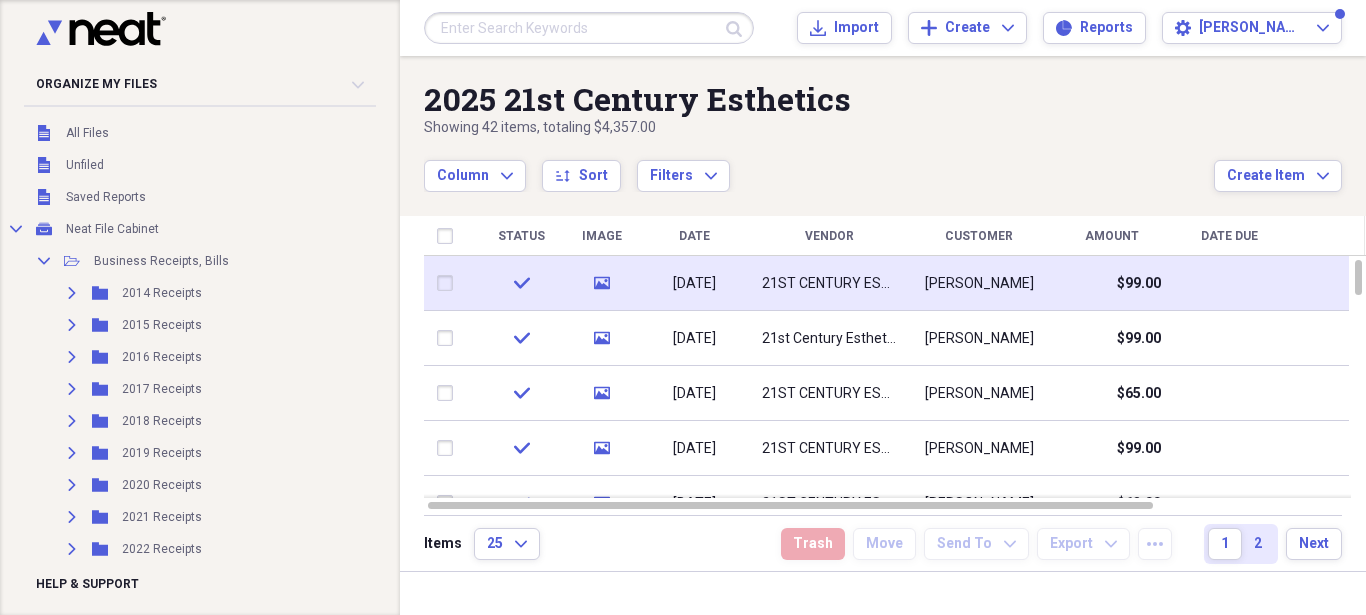 scroll, scrollTop: 0, scrollLeft: 0, axis: both 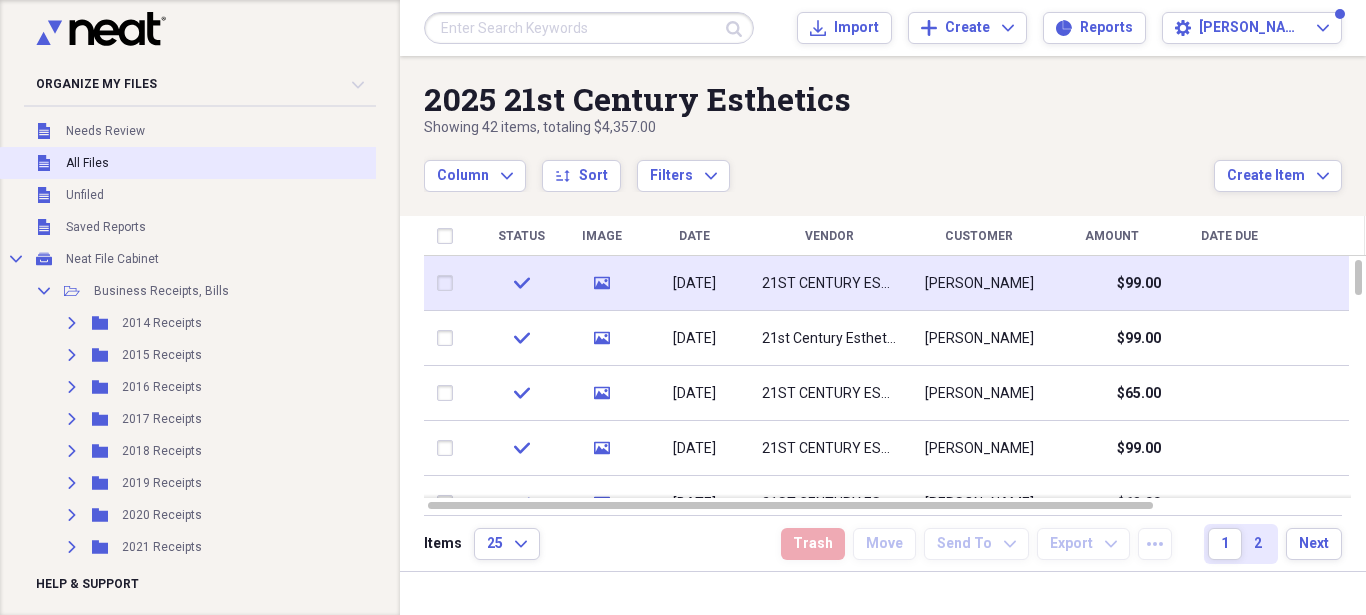 click 